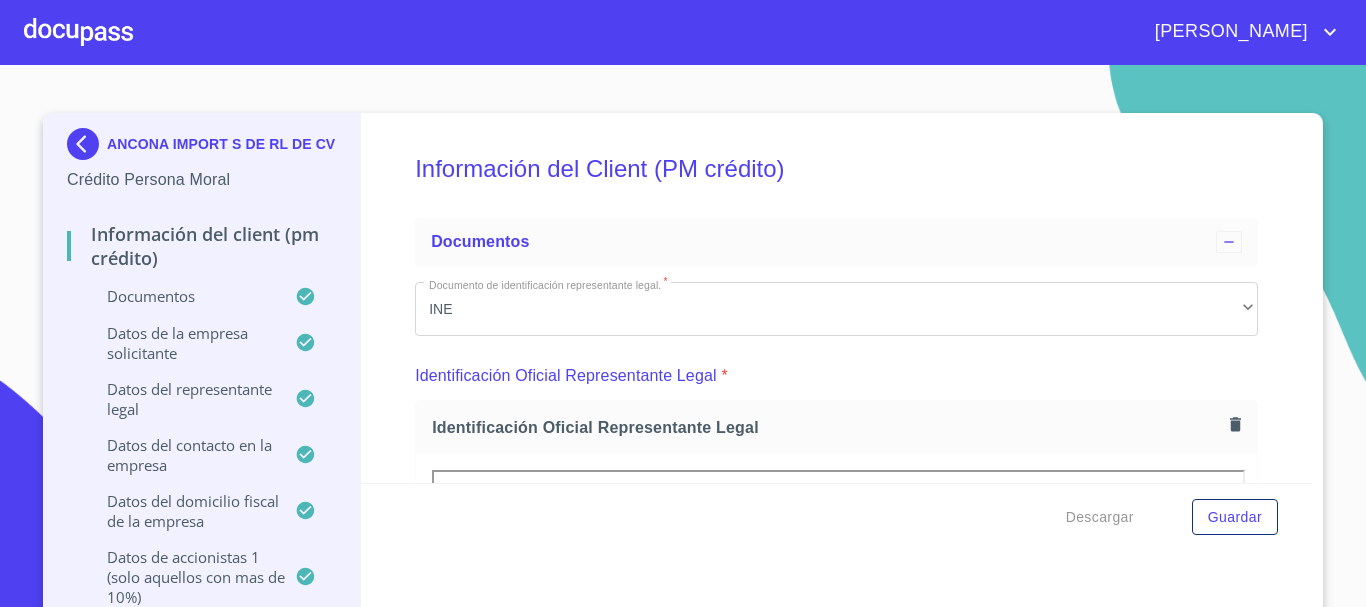scroll, scrollTop: 0, scrollLeft: 0, axis: both 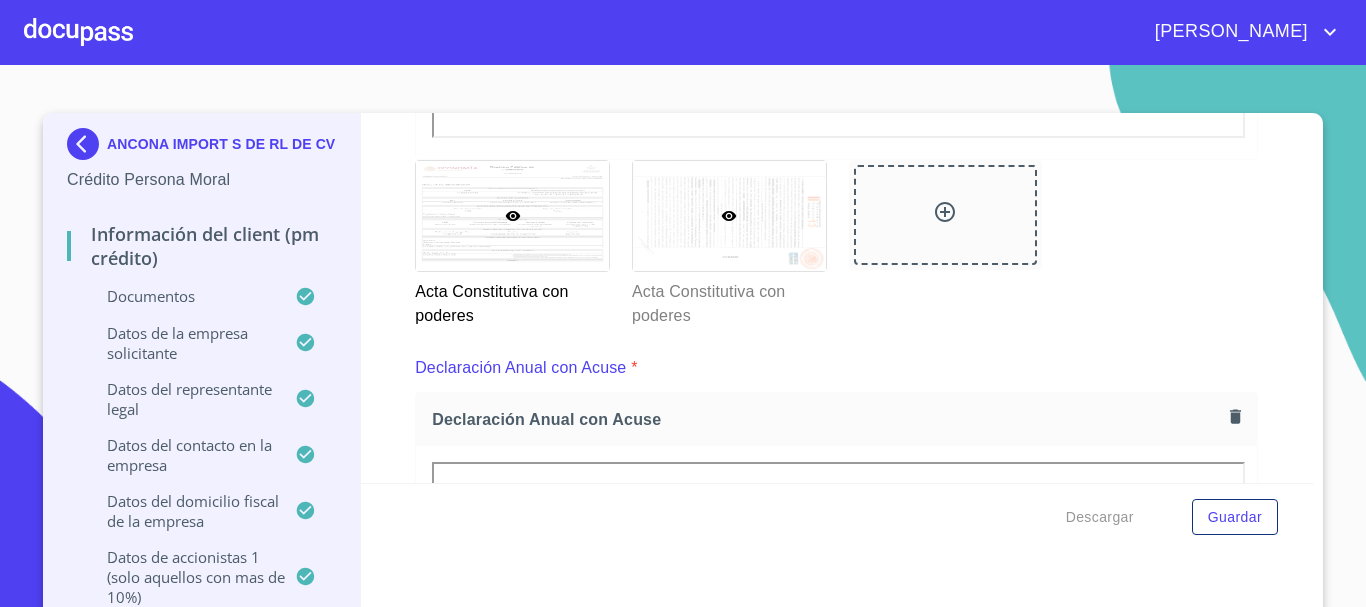 click at bounding box center (729, 215) 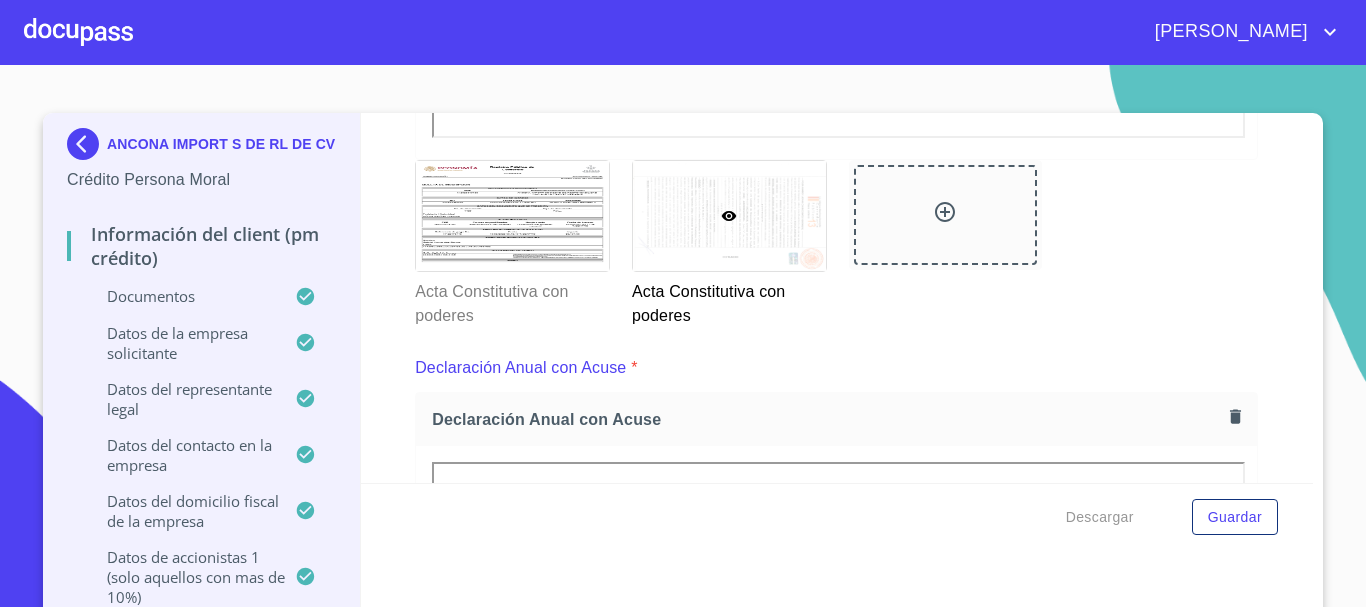 scroll, scrollTop: 5478, scrollLeft: 0, axis: vertical 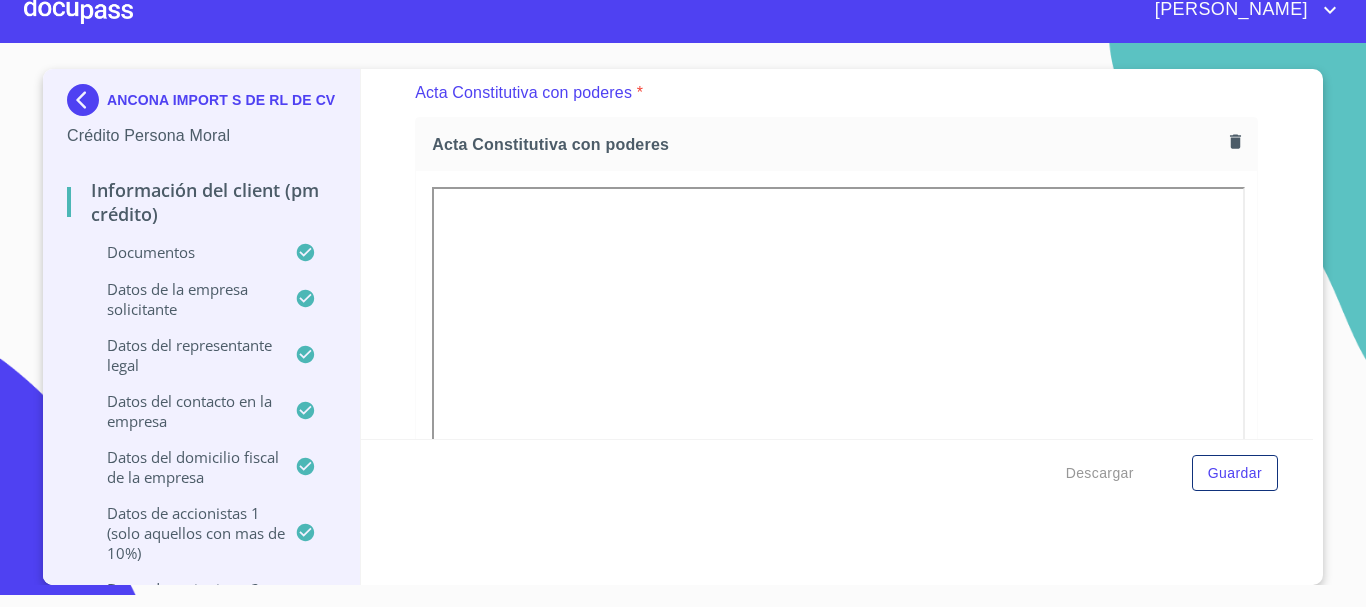 click at bounding box center [78, 10] 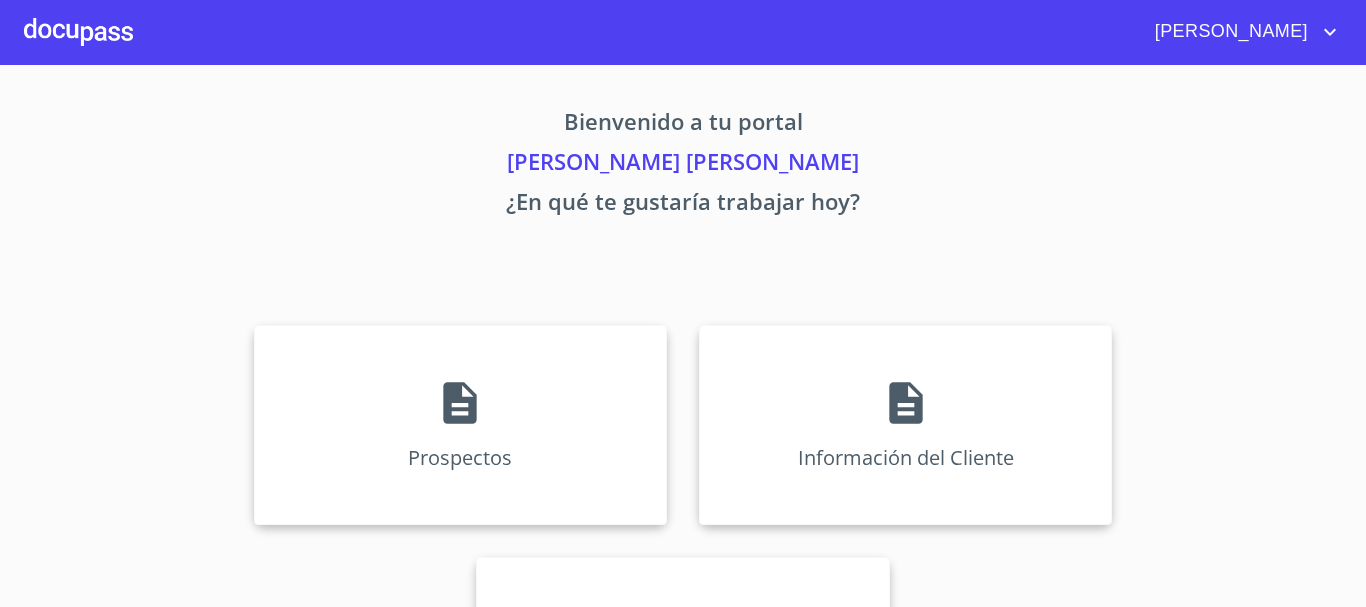 scroll, scrollTop: 0, scrollLeft: 0, axis: both 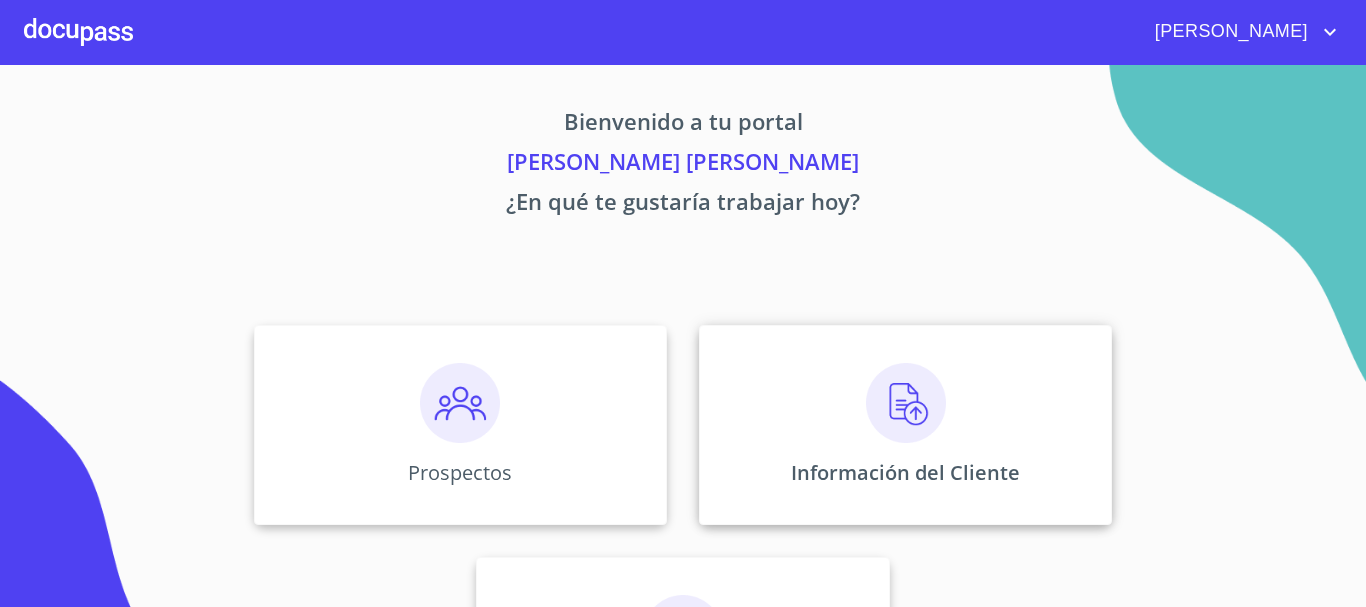 click at bounding box center (906, 403) 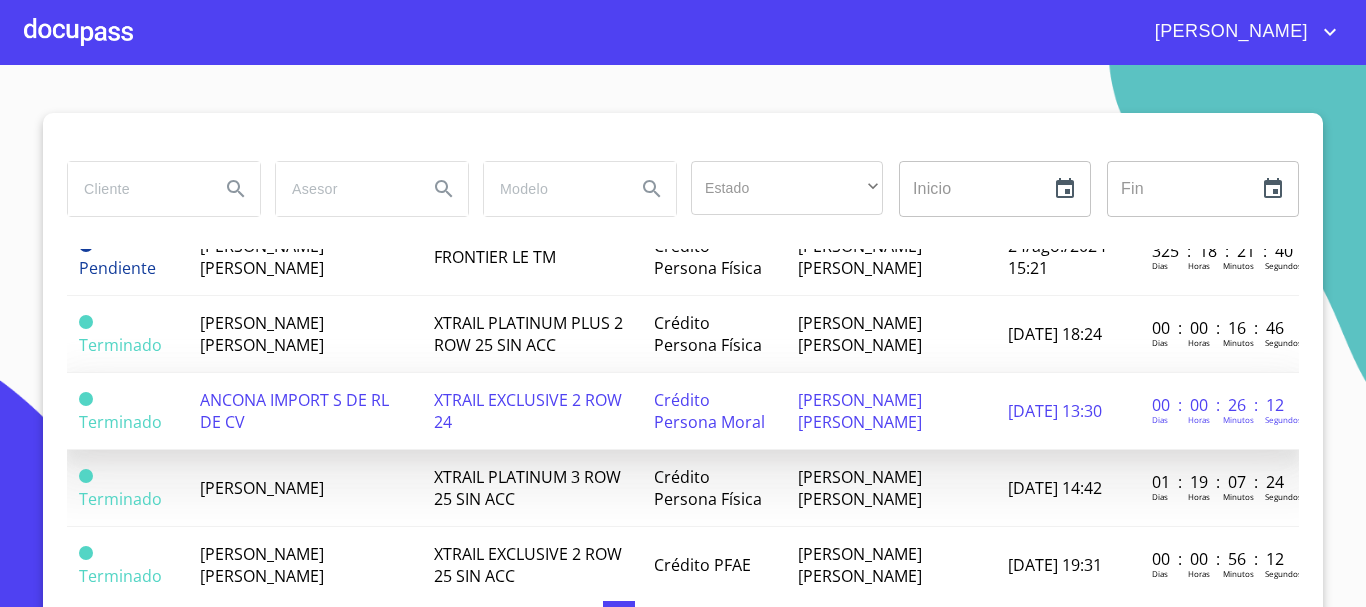 scroll, scrollTop: 800, scrollLeft: 0, axis: vertical 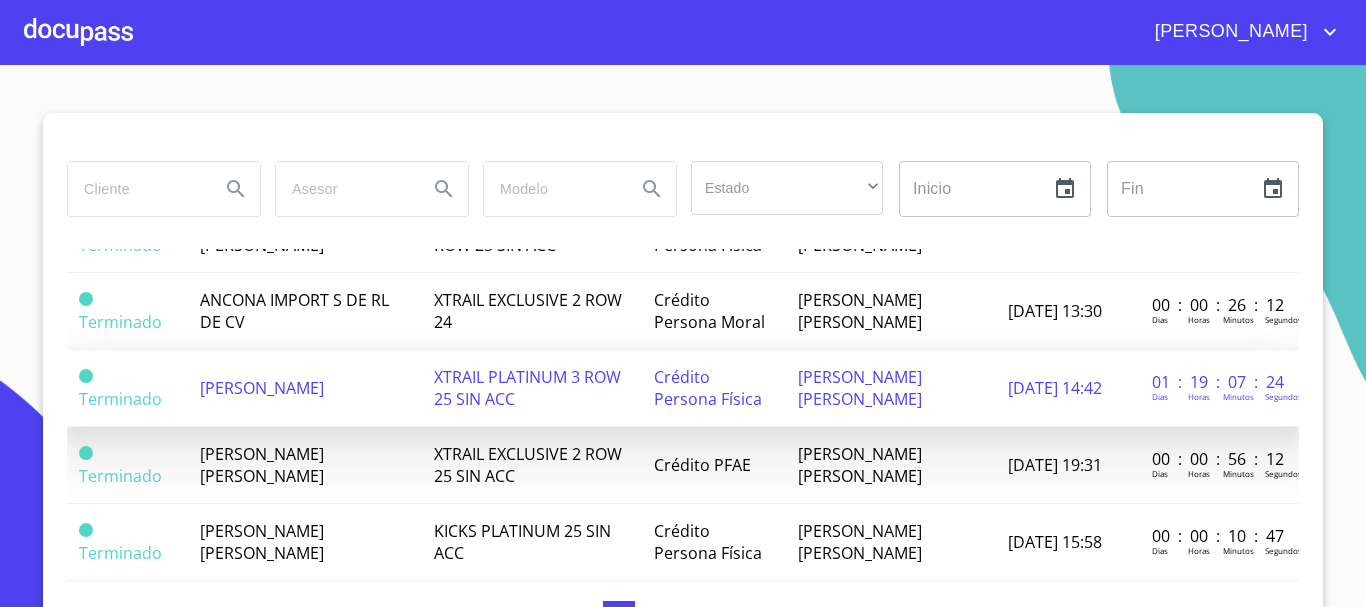 click on "[PERSON_NAME]" at bounding box center (262, 388) 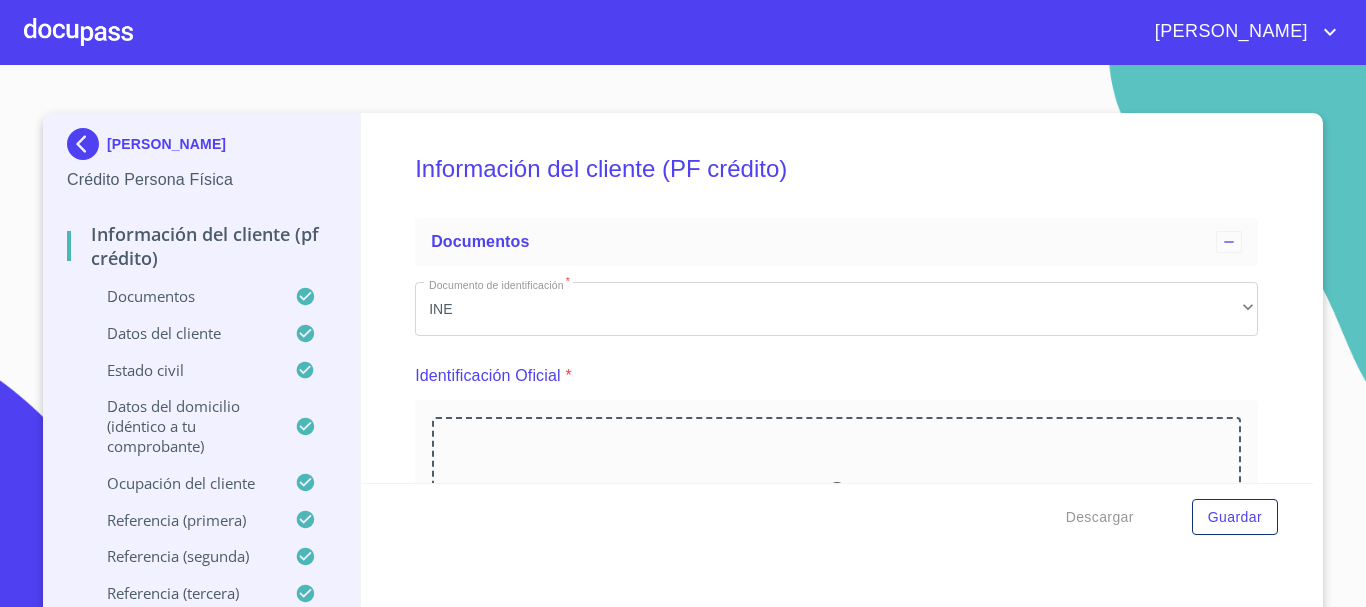 click on "[PERSON_NAME] Crédito Persona Física Información del cliente (PF crédito) Documentos Datos del cliente Estado Civil Datos del domicilio (idéntico a tu comprobante) Ocupación del Cliente Referencia (primera) Referencia (segunda) Referencia (tercera) Datos del pedido Credinissan (PF crédito) Asignación de Ventas Información del cliente (PF crédito)   Documentos Documento de identificación   * INE ​ Identificación Oficial * Arrastra o selecciona el (los) documento(s) para agregar Comprobante de Domicilio * [GEOGRAPHIC_DATA] o selecciona el (los) documento(s) para agregar Fuente de ingresos   * Independiente/Dueño de negocio/Persona Moral ​ Comprobante de Ingresos mes 1 * Arrastra o selecciona el (los) documento(s) para agregar Comprobante de Ingresos mes 2 * [GEOGRAPHIC_DATA] o selecciona el (los) documento(s) para agregar Comprobante de Ingresos mes 3 * Arrastra o selecciona el (los) documento(s) para agregar CURP * Arrastra o selecciona el (los) documento(s) para agregar documento(s) para agregar" at bounding box center (683, 371) 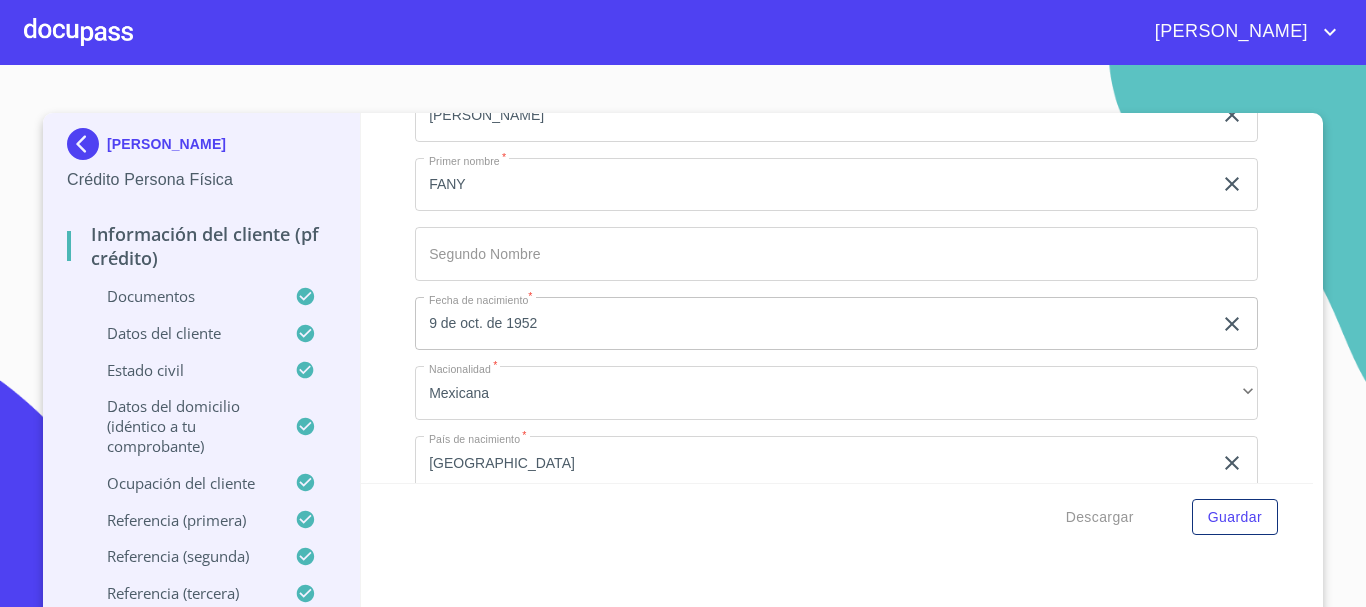 scroll, scrollTop: 5746, scrollLeft: 0, axis: vertical 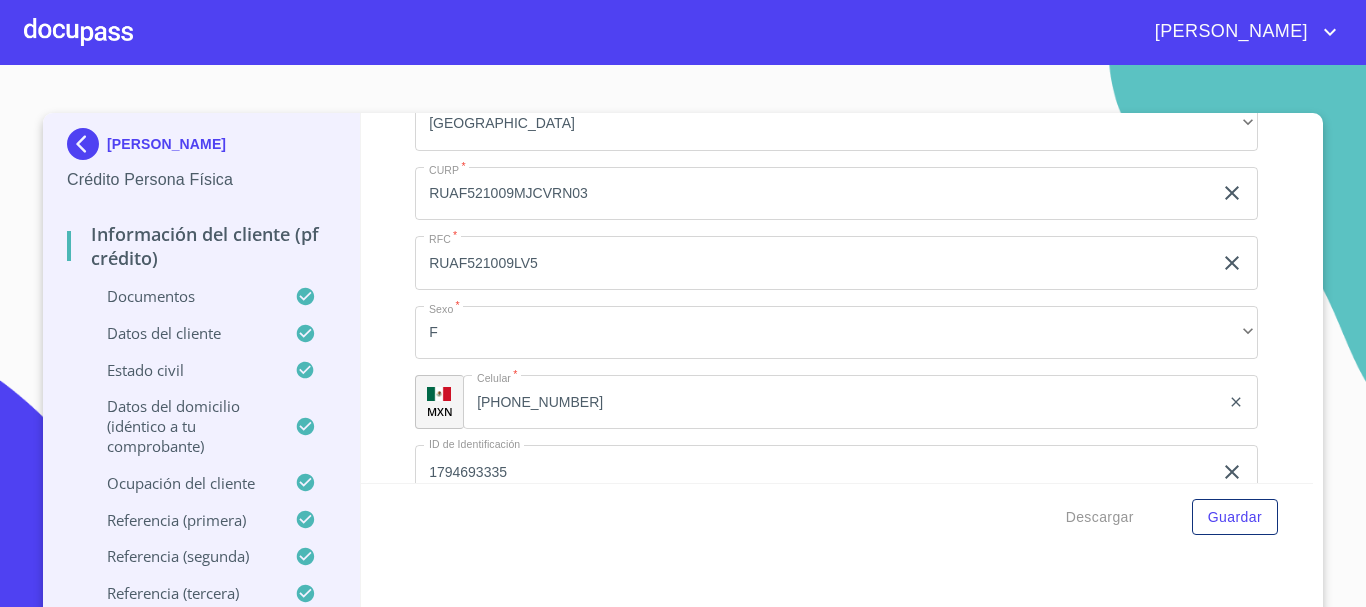 click 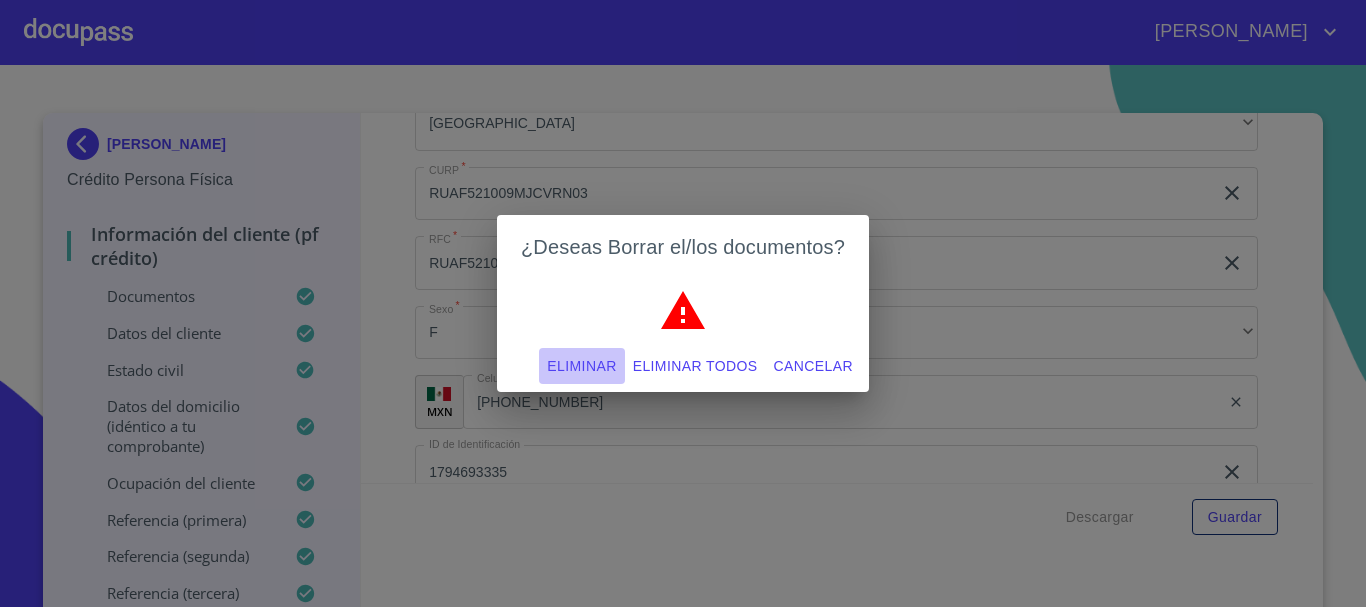 click on "Eliminar" at bounding box center [581, 366] 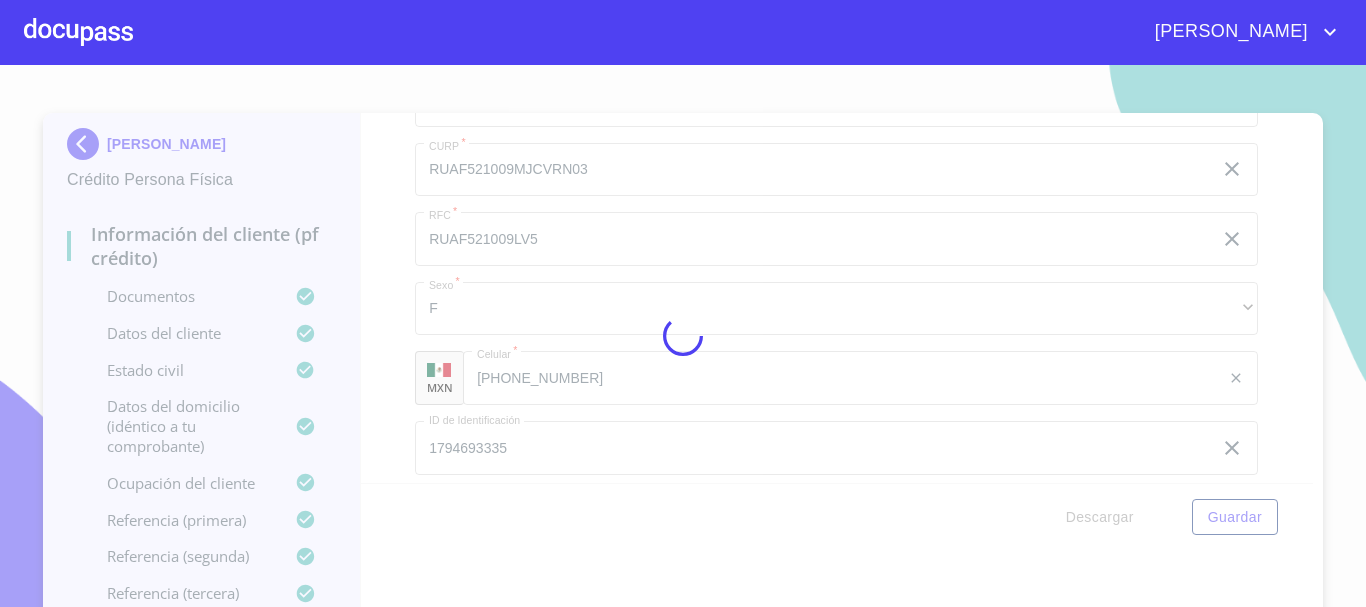 click at bounding box center [683, 336] 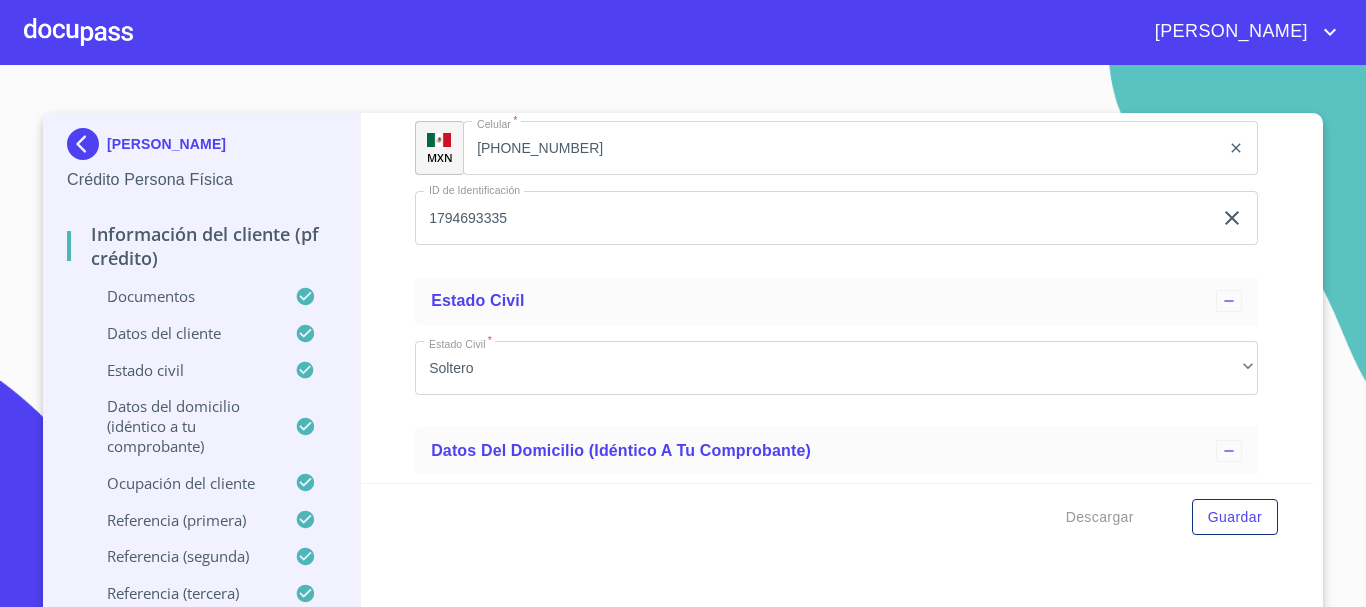 scroll, scrollTop: 5635, scrollLeft: 0, axis: vertical 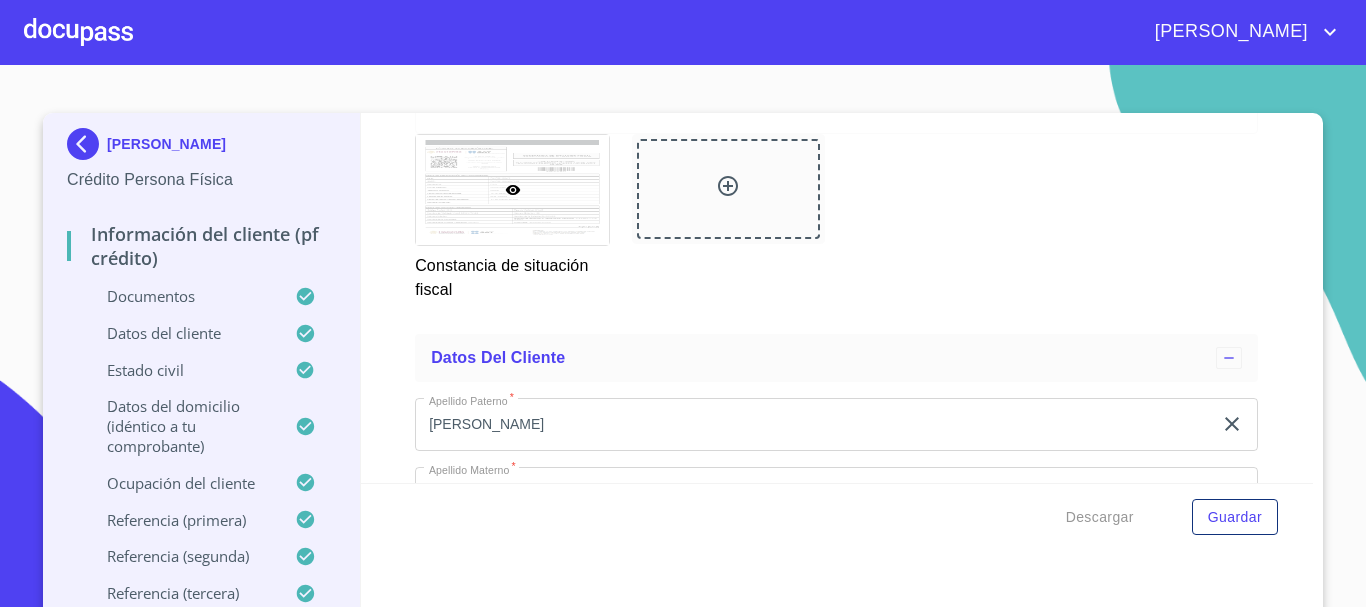 click 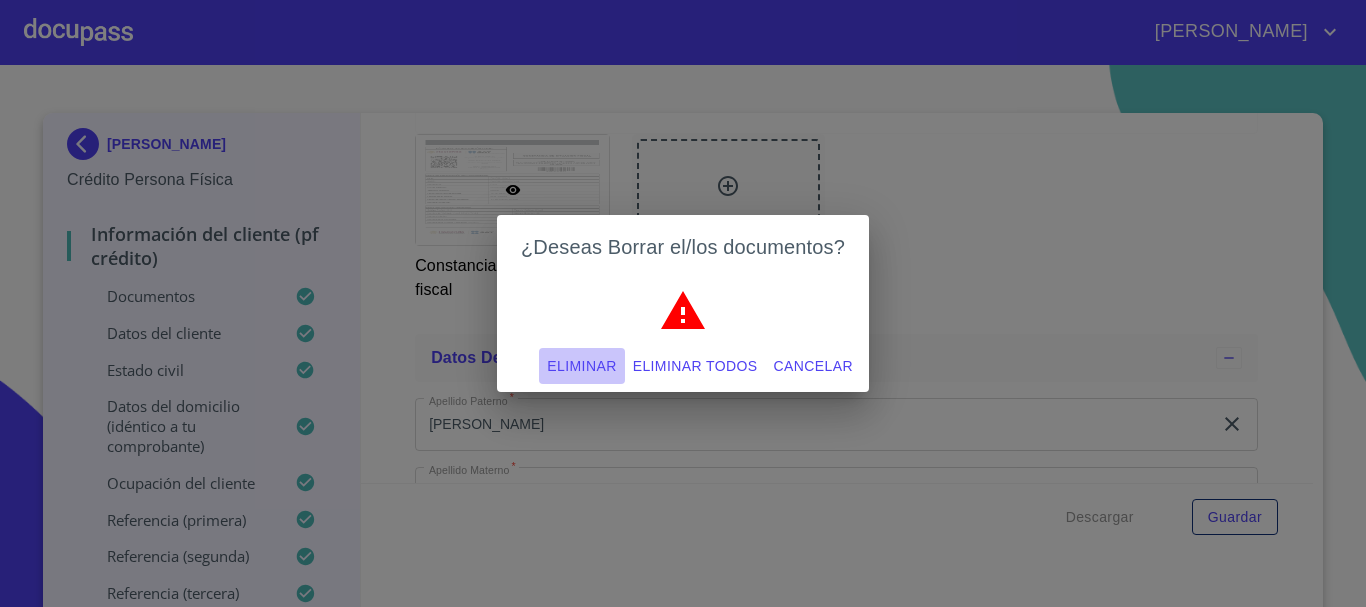 click on "Eliminar" at bounding box center (581, 366) 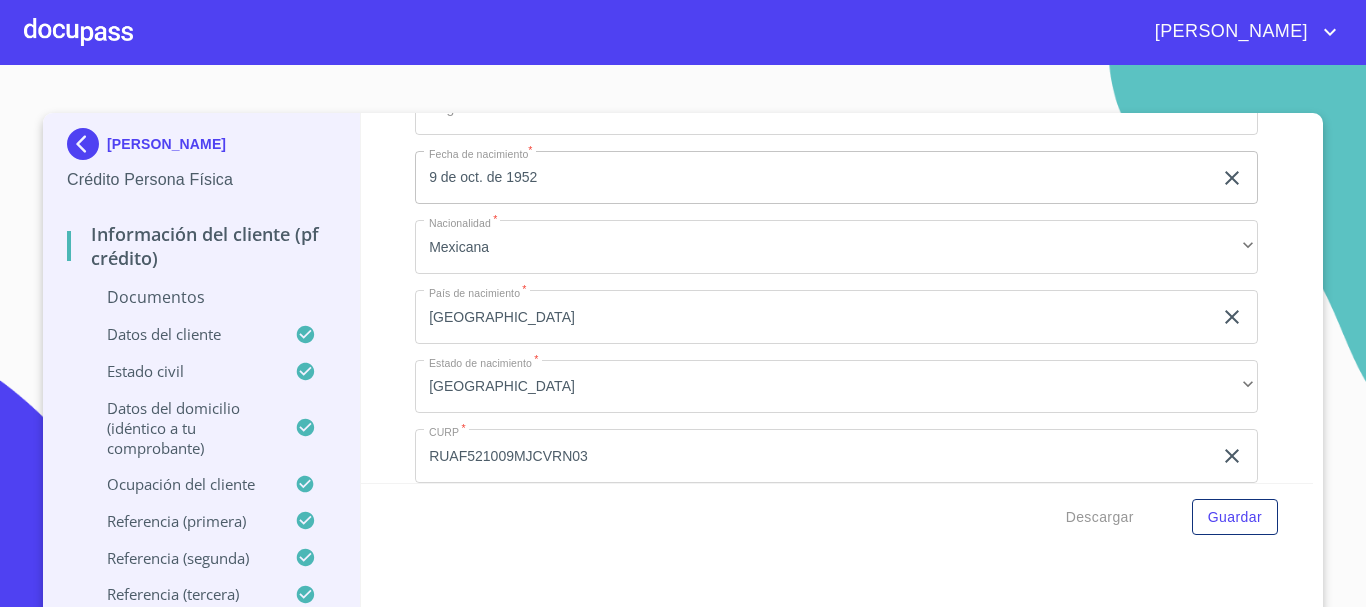 scroll, scrollTop: 4287, scrollLeft: 0, axis: vertical 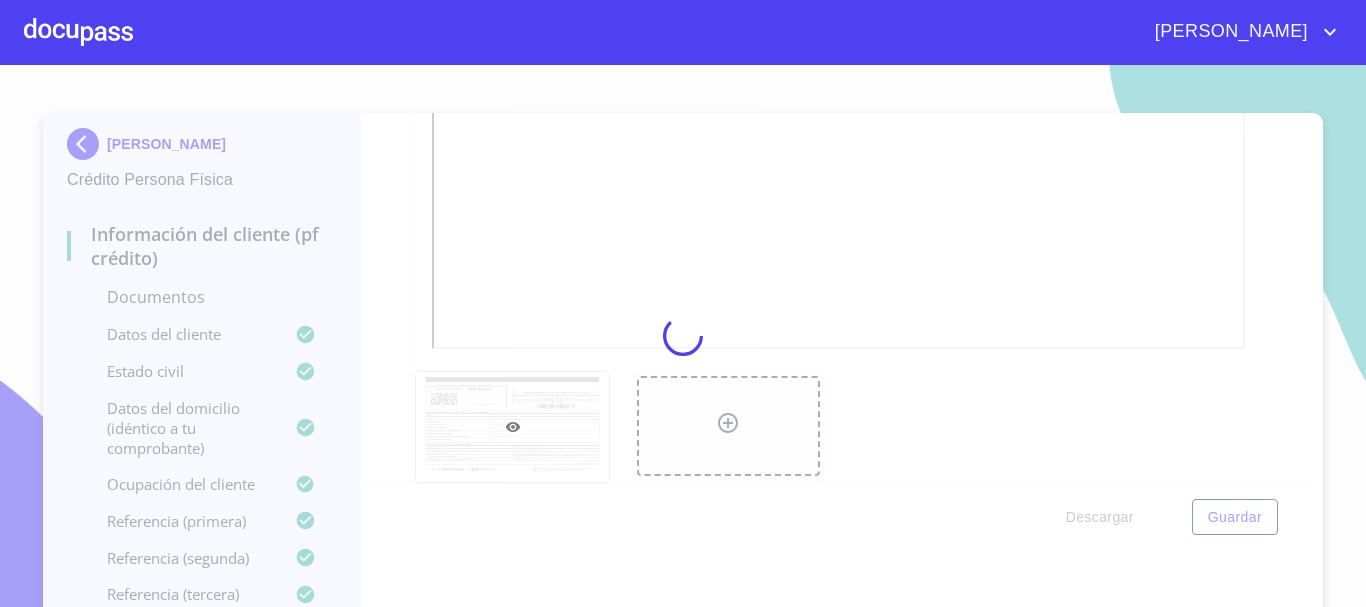 drag, startPoint x: 1273, startPoint y: 300, endPoint x: 1292, endPoint y: 108, distance: 192.93782 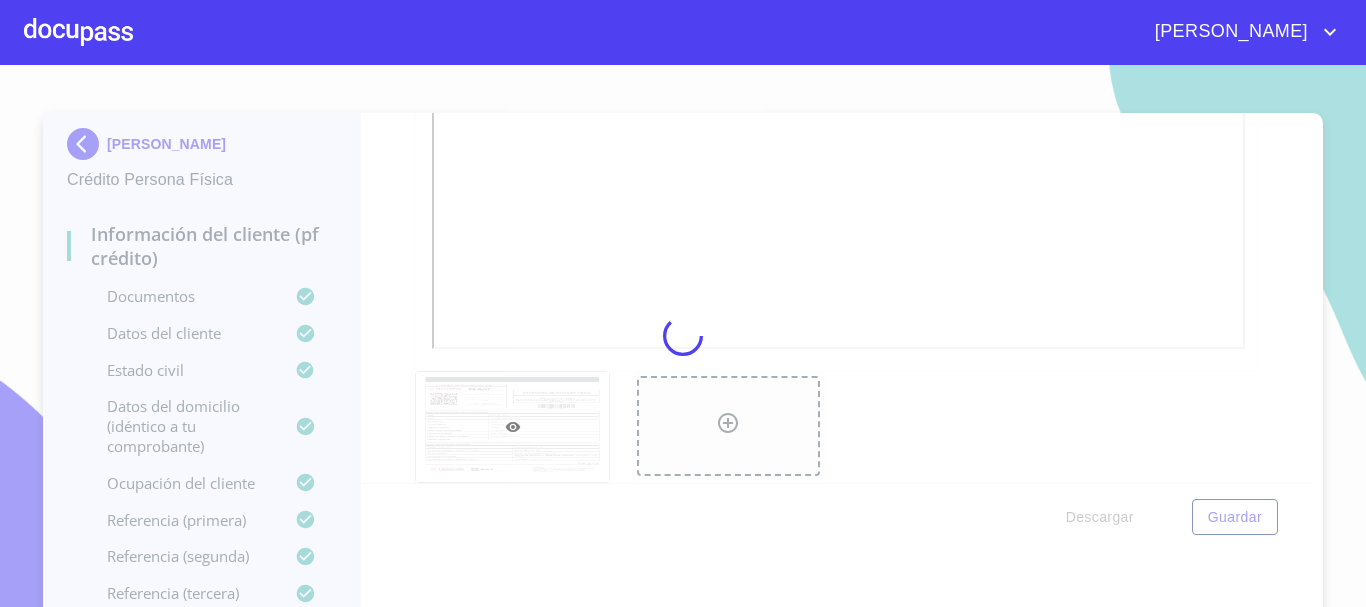 scroll, scrollTop: 4451, scrollLeft: 0, axis: vertical 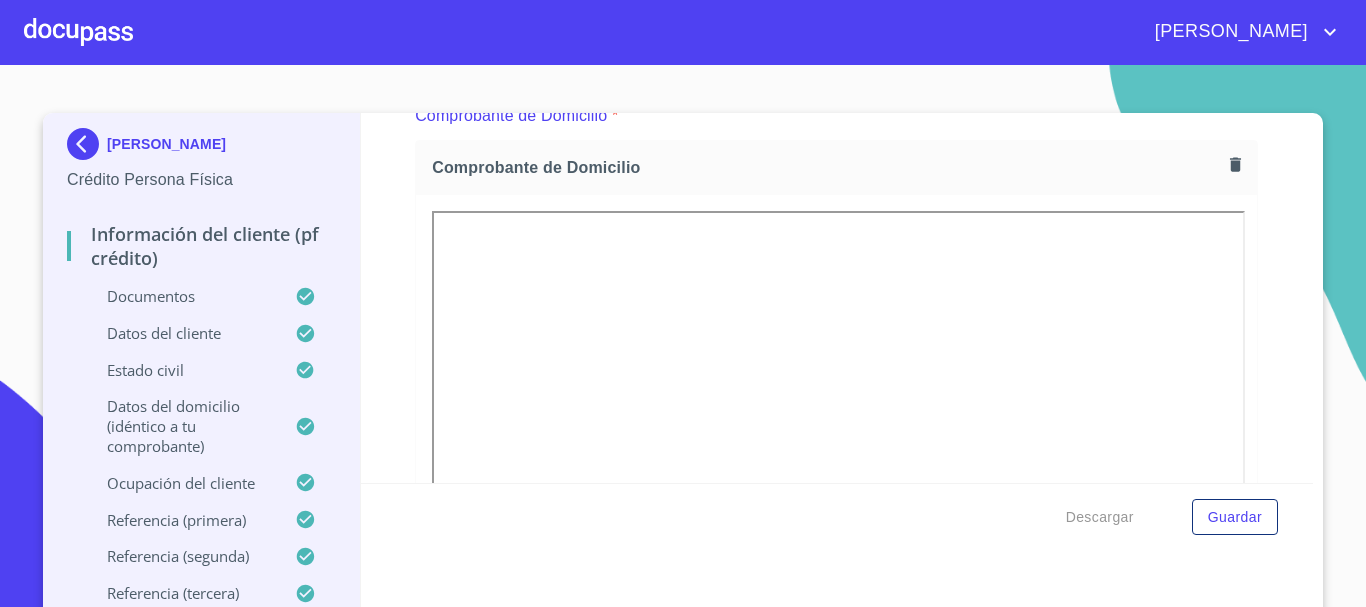 click 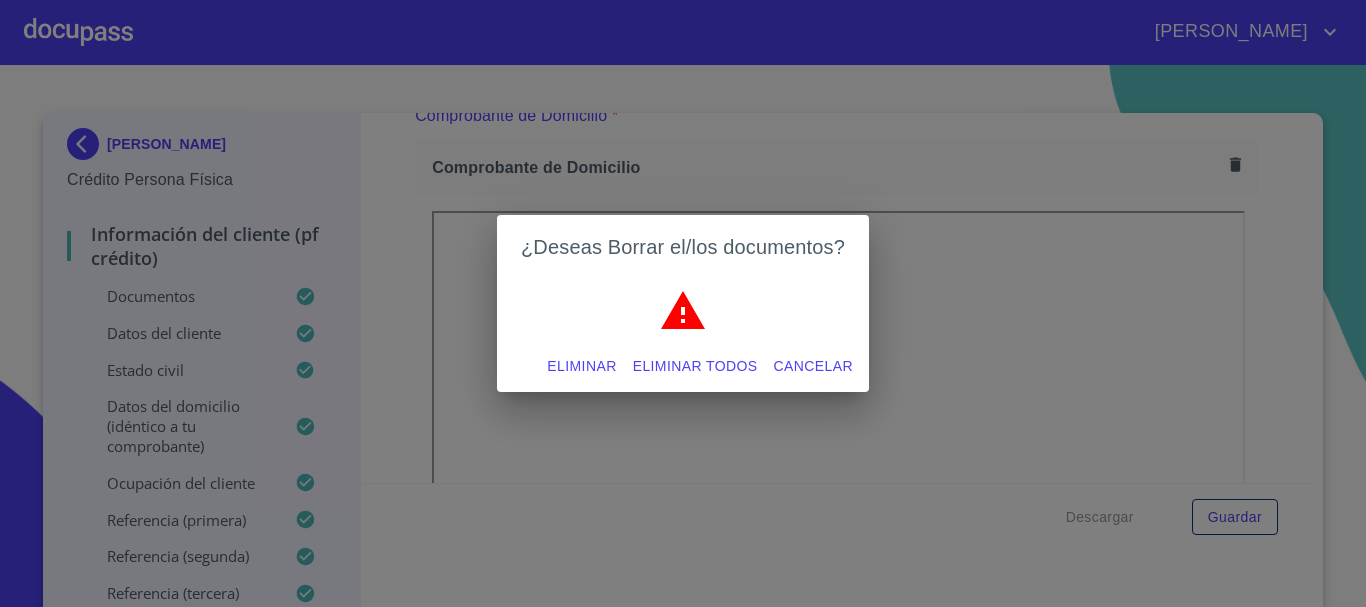click on "Eliminar" at bounding box center [581, 366] 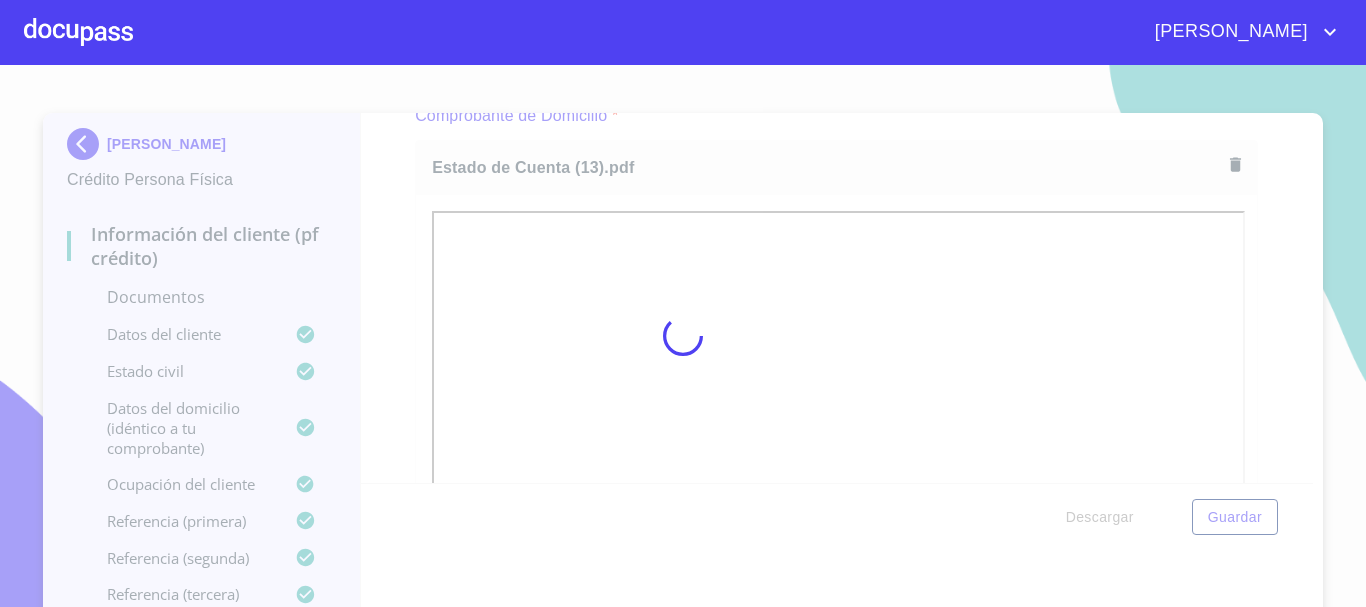 click at bounding box center [683, 336] 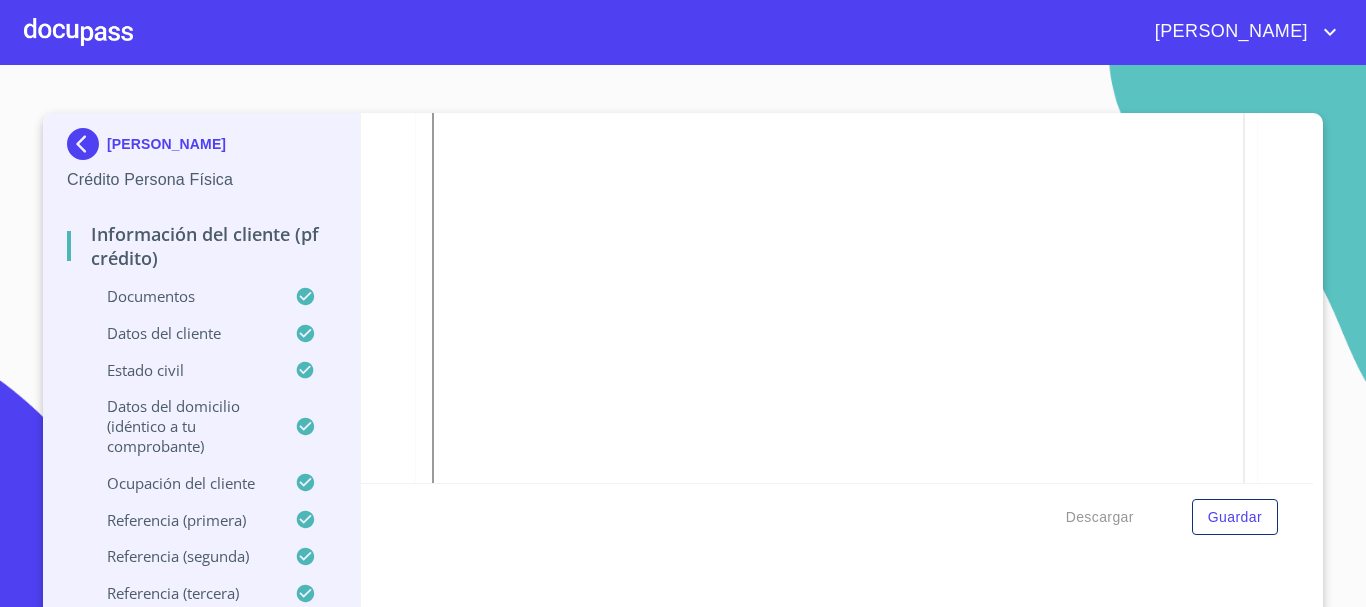 scroll, scrollTop: 1397, scrollLeft: 0, axis: vertical 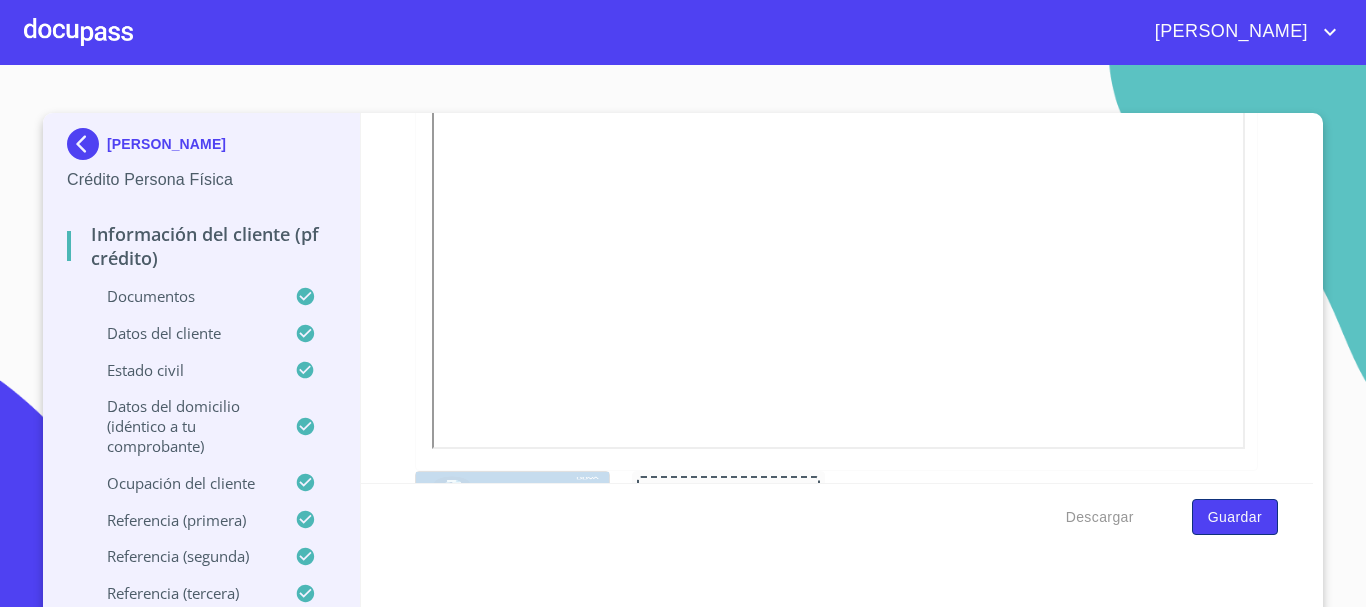 click on "Guardar" at bounding box center [1235, 517] 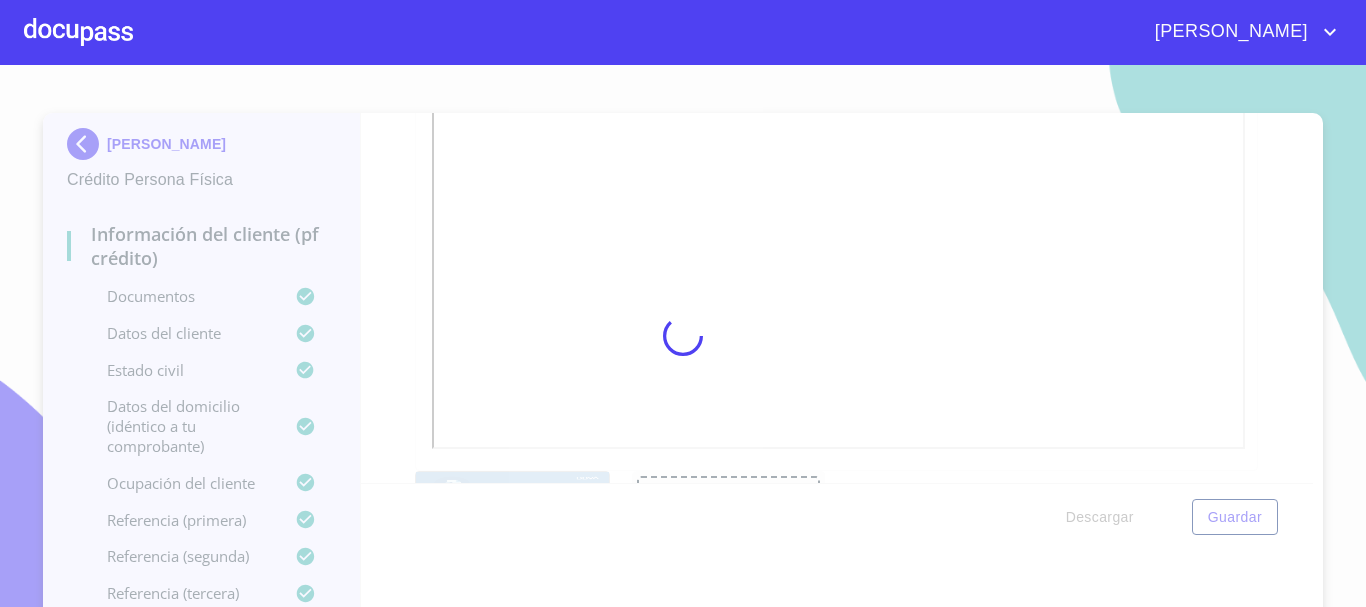 scroll, scrollTop: 1253, scrollLeft: 0, axis: vertical 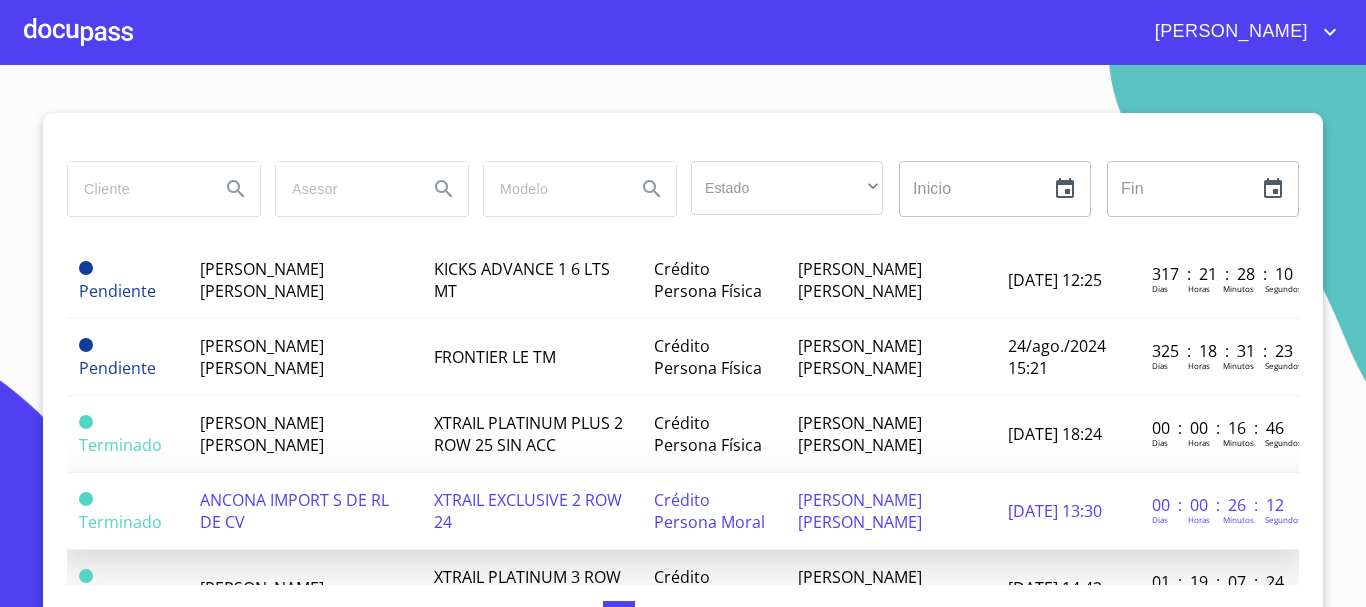 click on "[PERSON_NAME] [PERSON_NAME]" at bounding box center [262, 434] 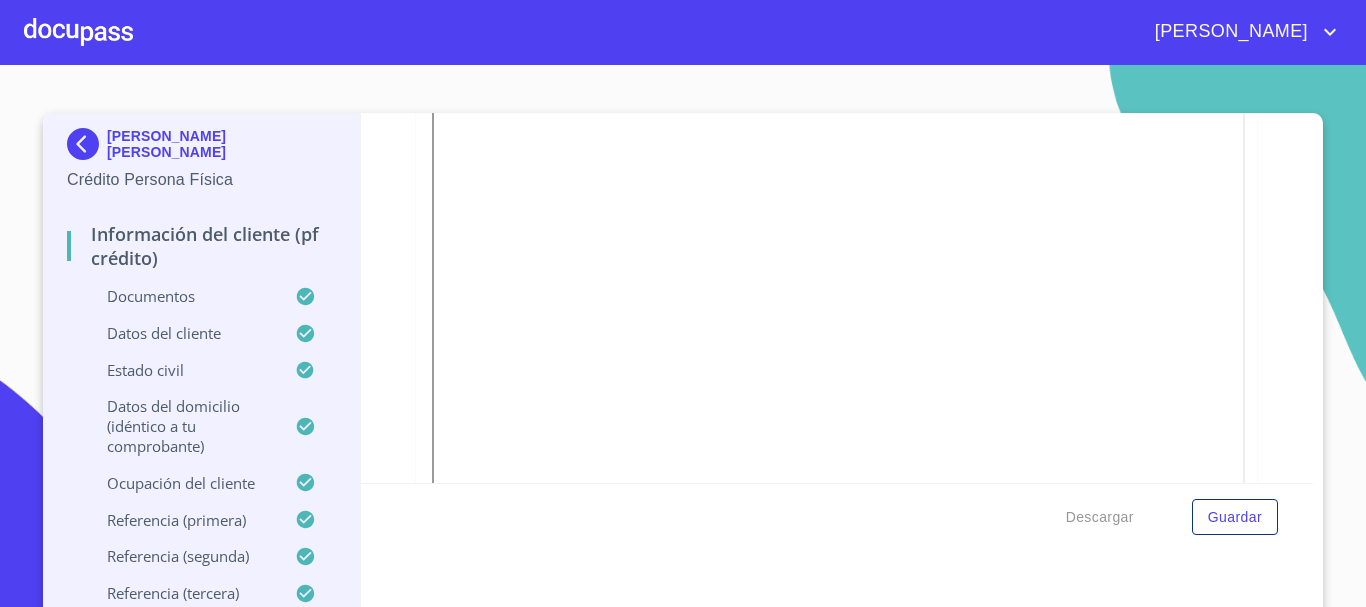 scroll, scrollTop: 353, scrollLeft: 0, axis: vertical 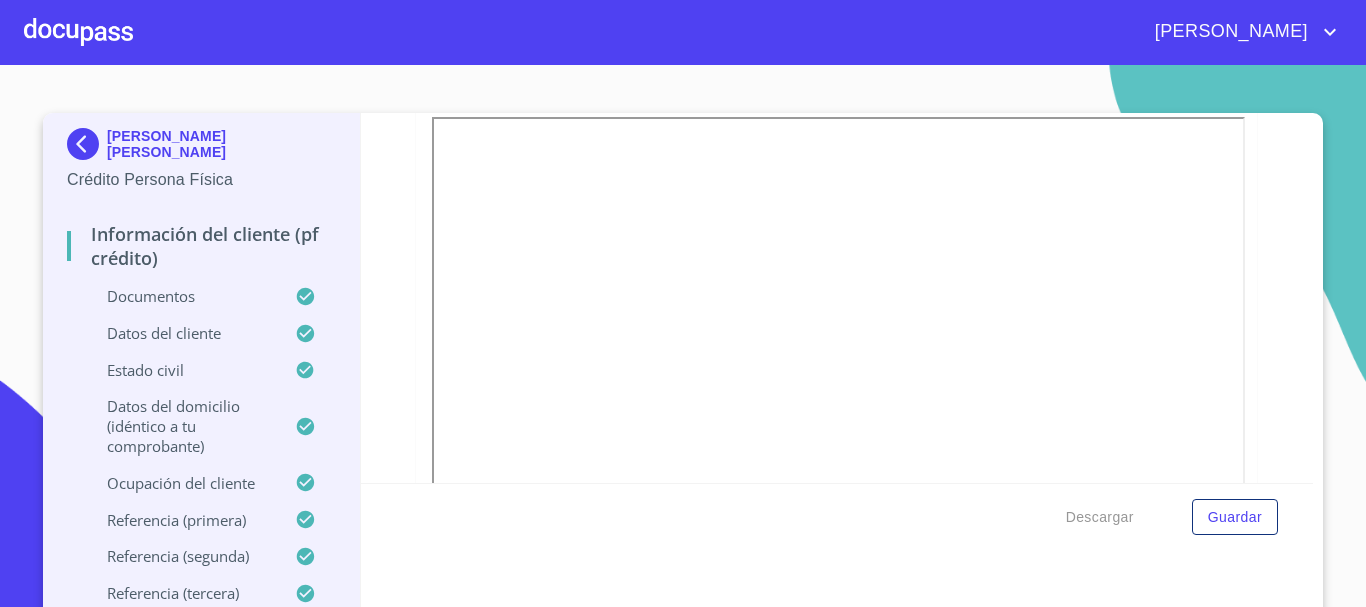 click at bounding box center (78, 32) 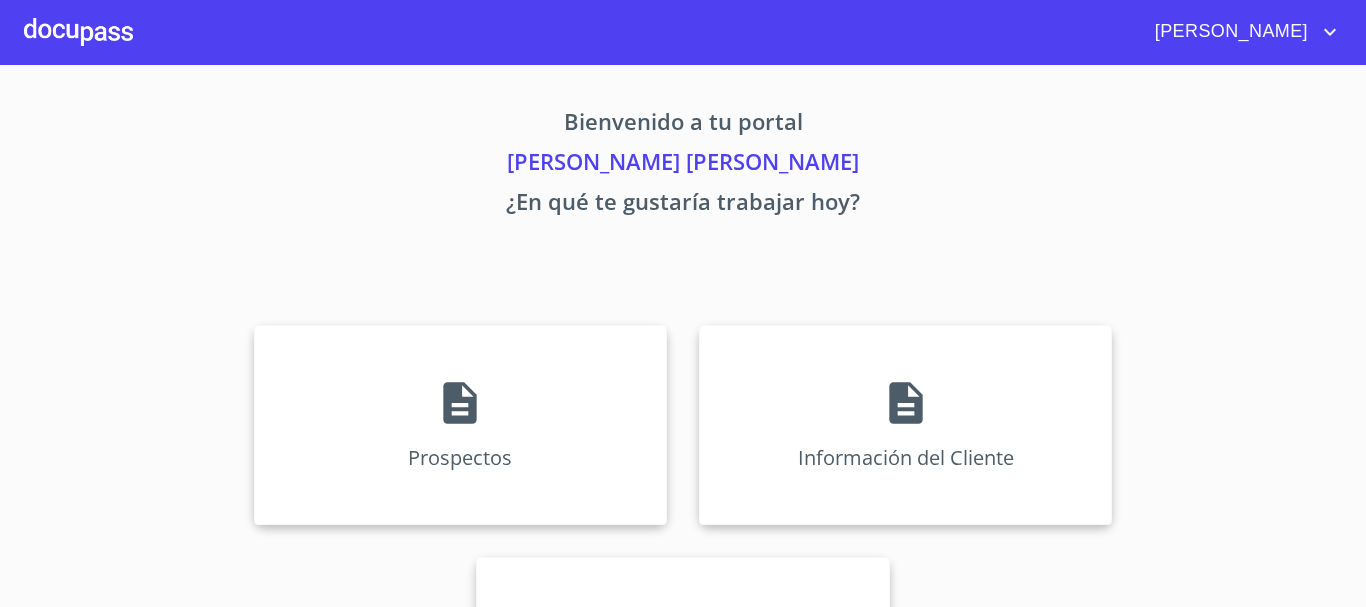 scroll, scrollTop: 166, scrollLeft: 0, axis: vertical 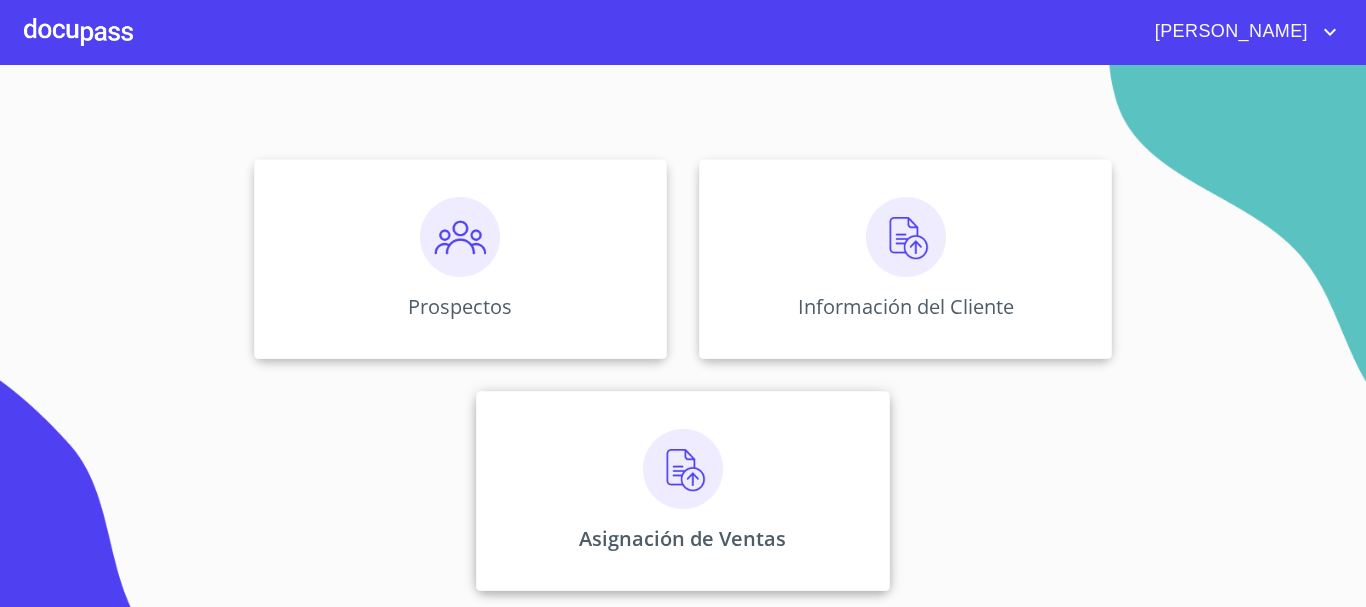 click at bounding box center [683, 469] 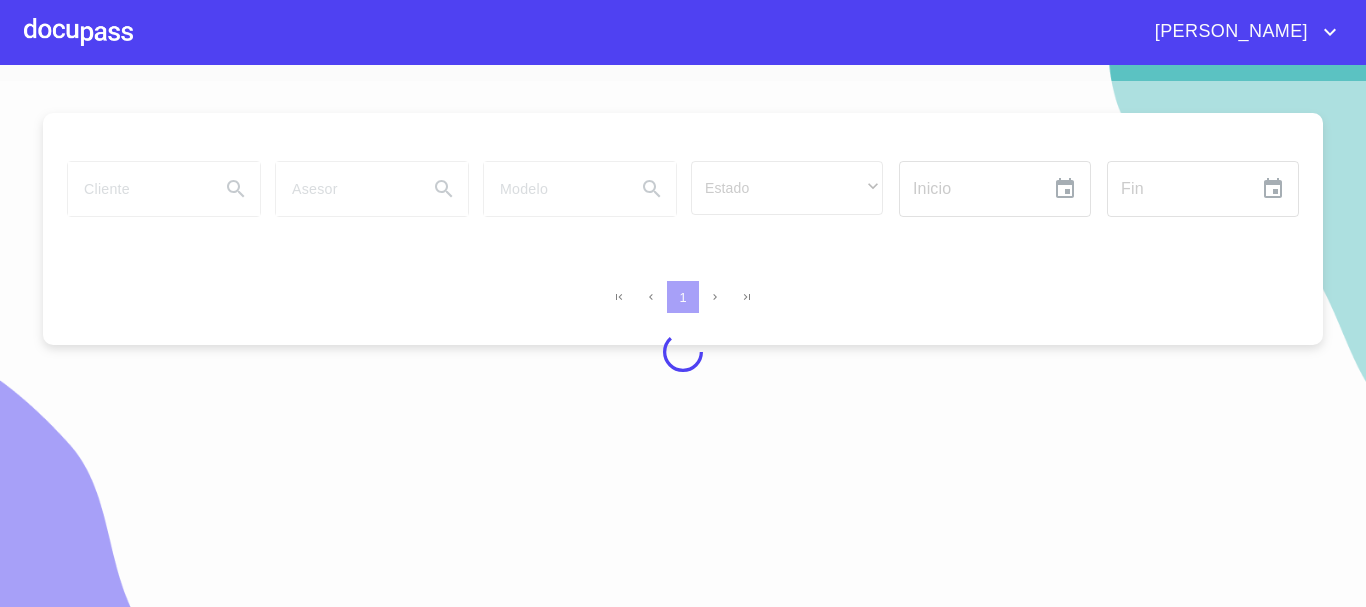 click at bounding box center (78, 32) 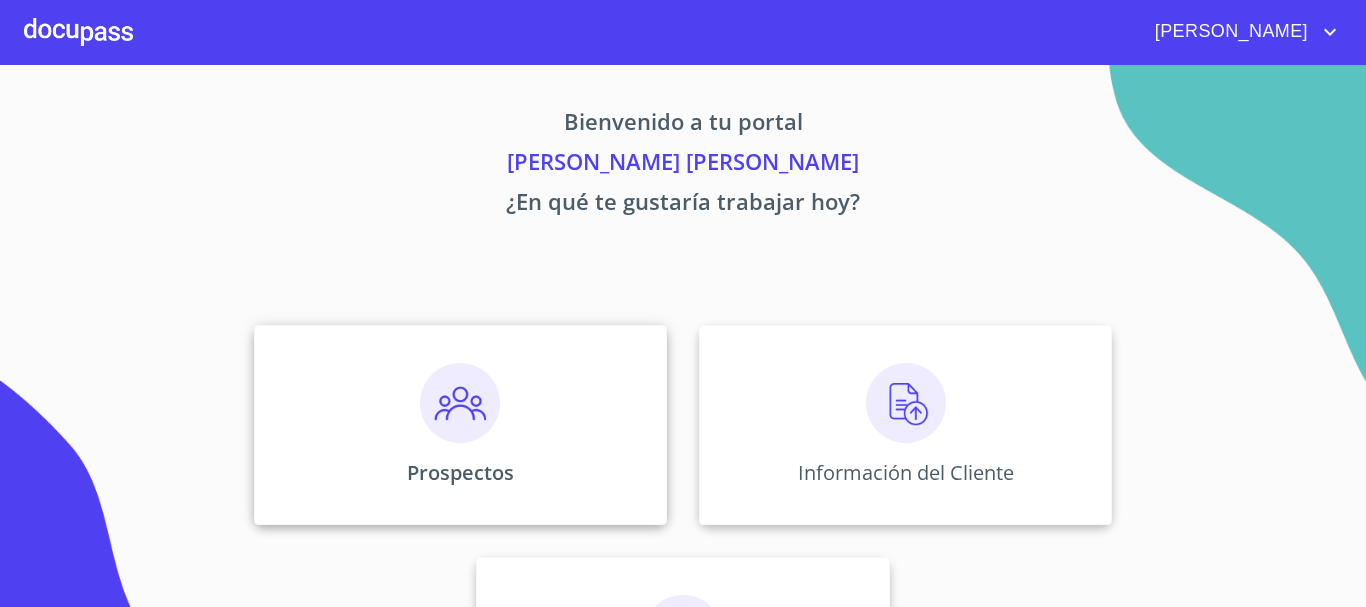 click at bounding box center (460, 403) 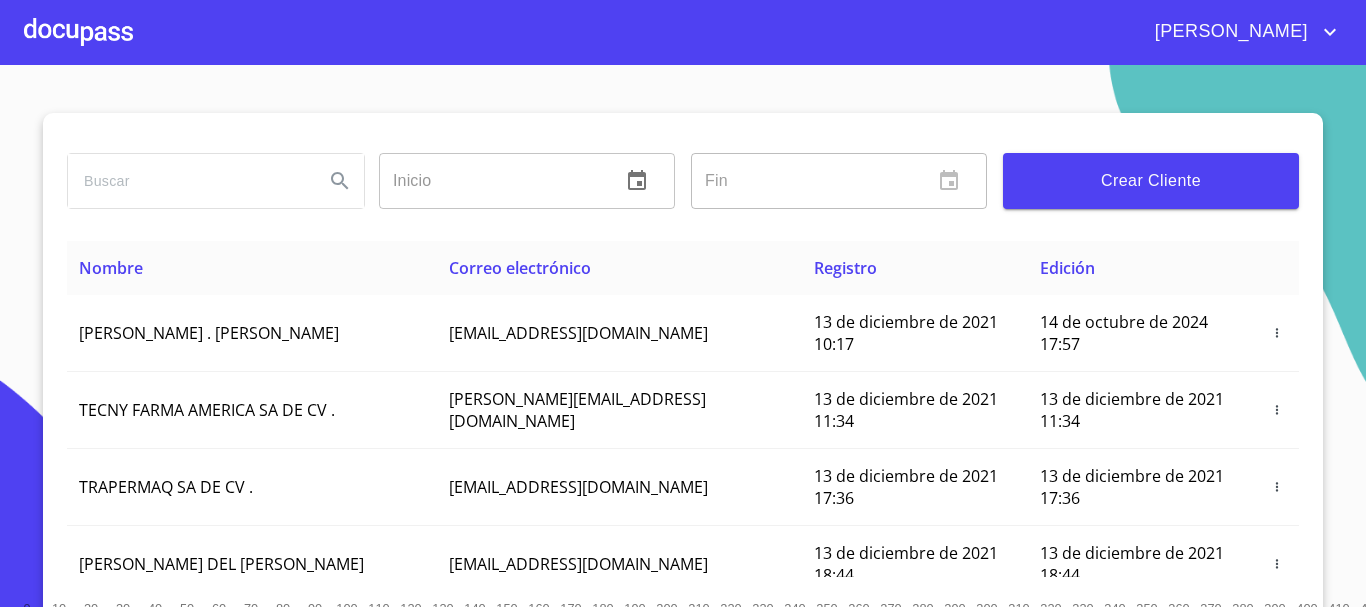 click at bounding box center [188, 181] 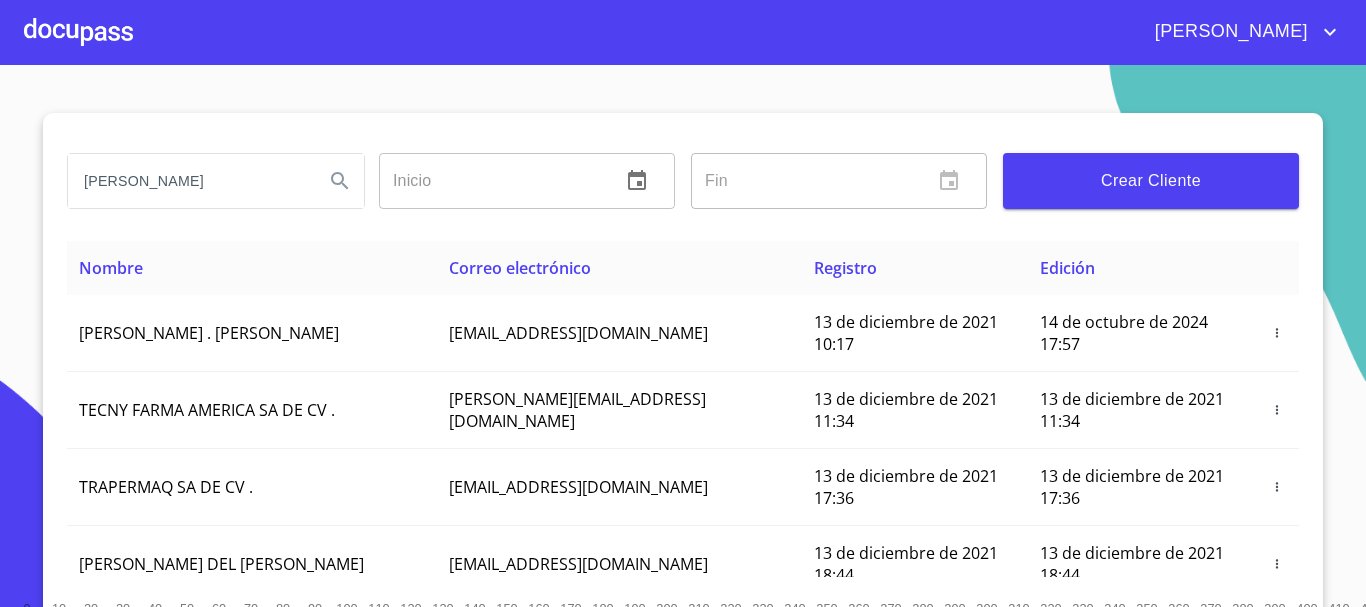 type on "[PERSON_NAME]" 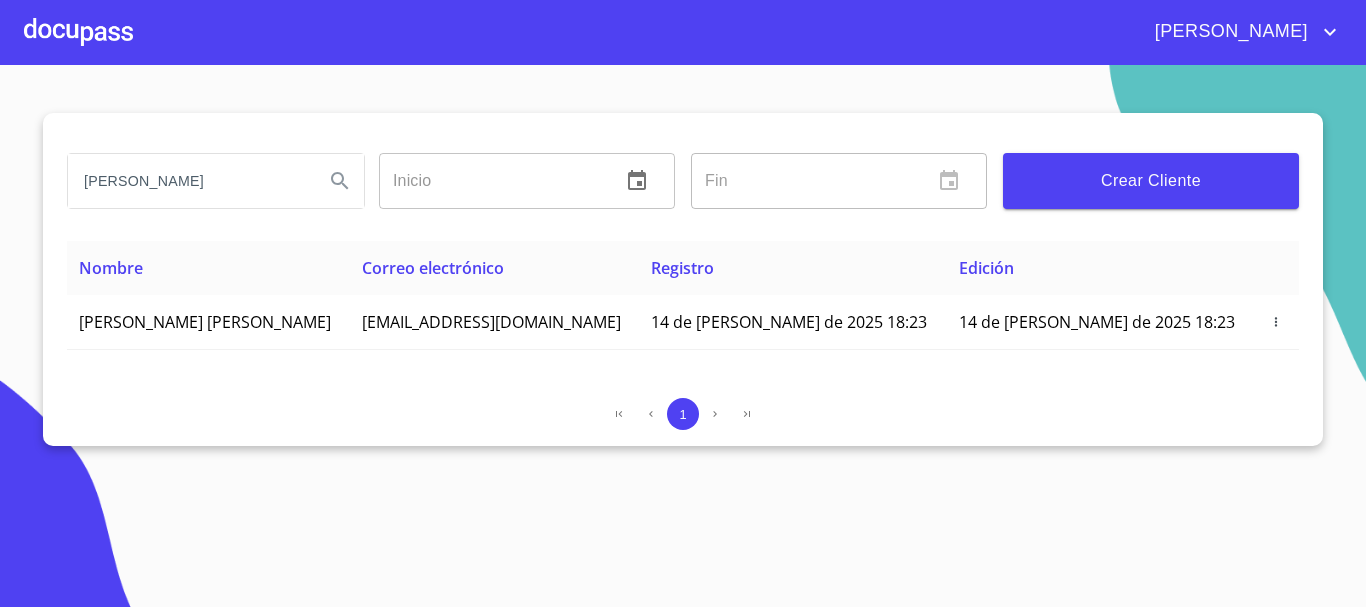 click at bounding box center [78, 32] 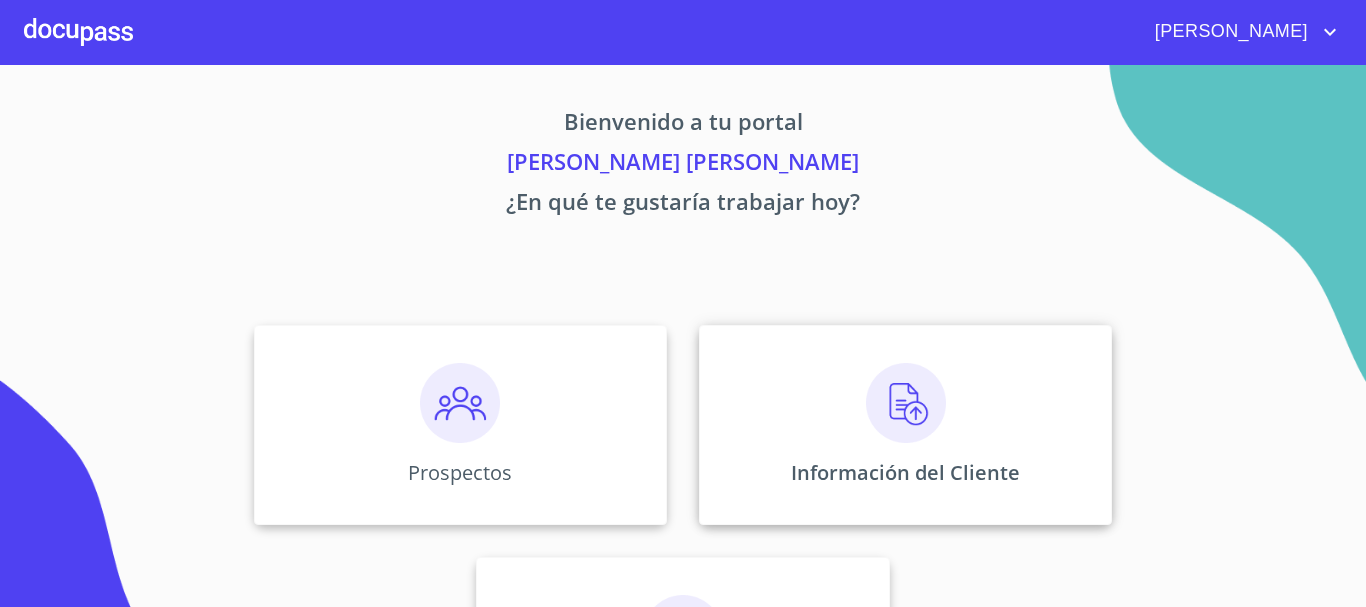 click at bounding box center [906, 403] 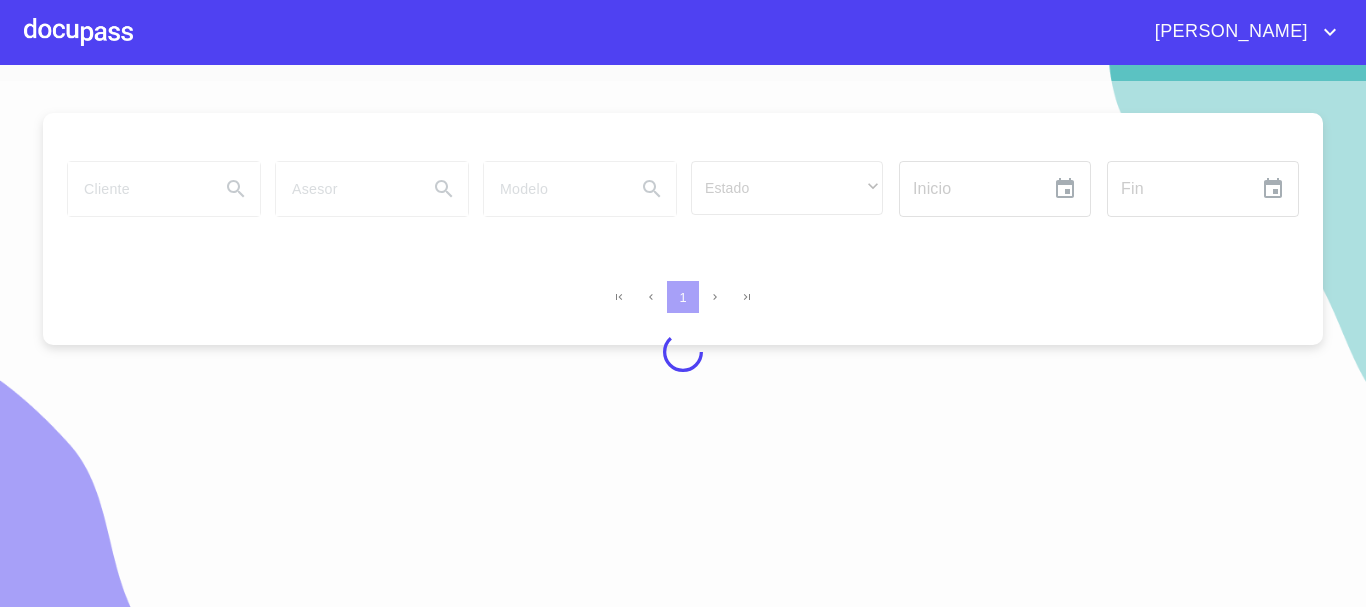 scroll, scrollTop: 24, scrollLeft: 0, axis: vertical 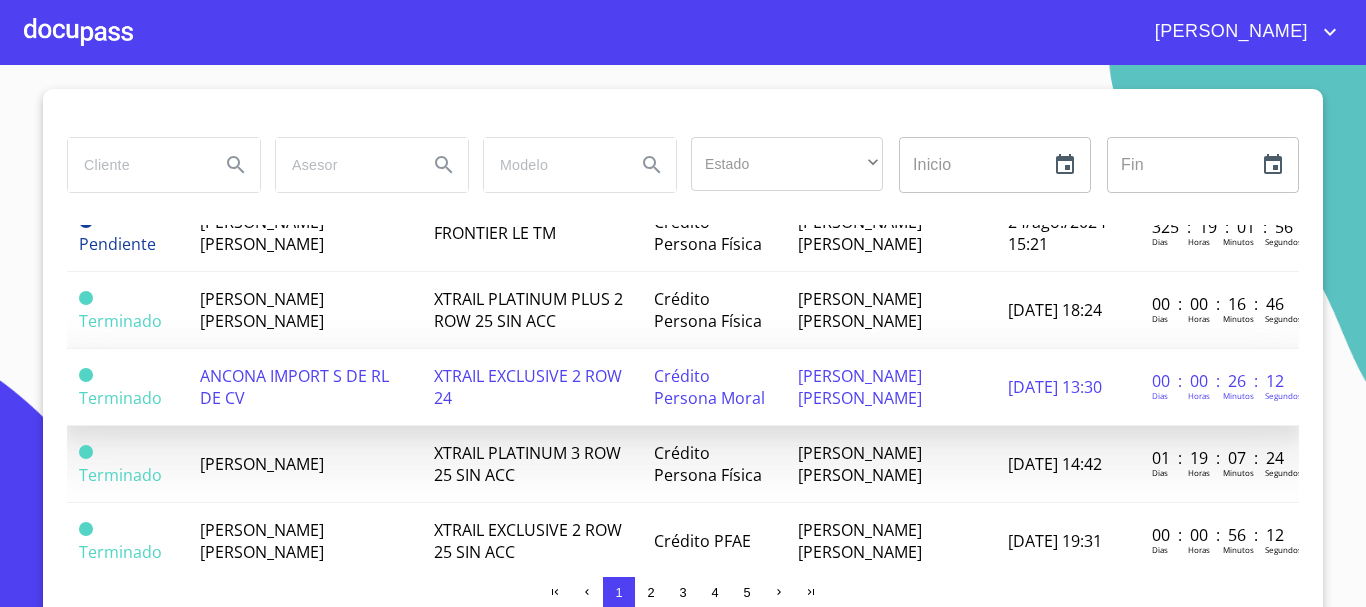 click on "ANCONA IMPORT S DE RL DE CV" at bounding box center (294, 387) 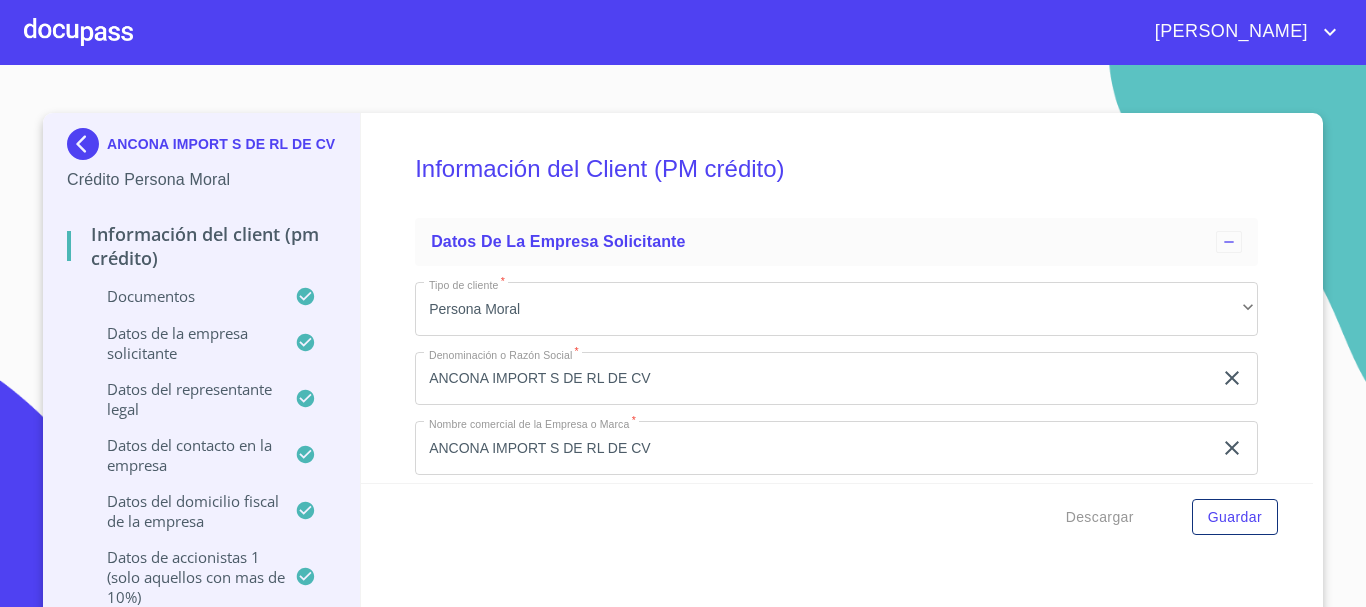 click on "Documentos" at bounding box center [181, 296] 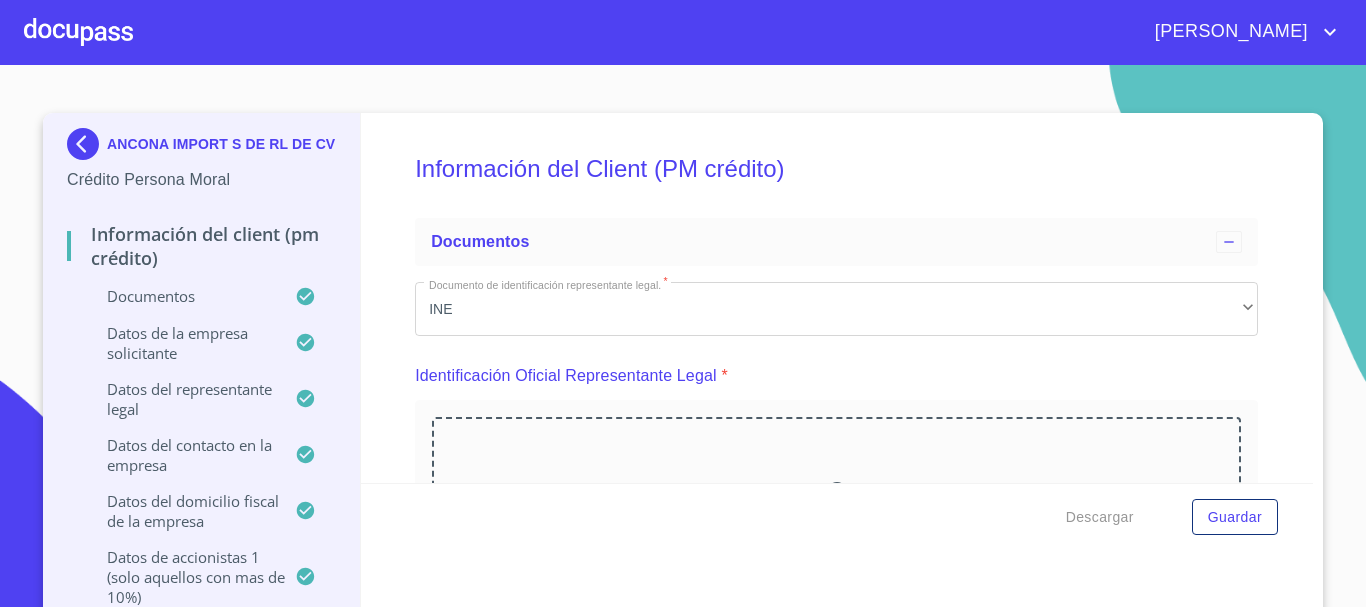scroll, scrollTop: 2355, scrollLeft: 0, axis: vertical 